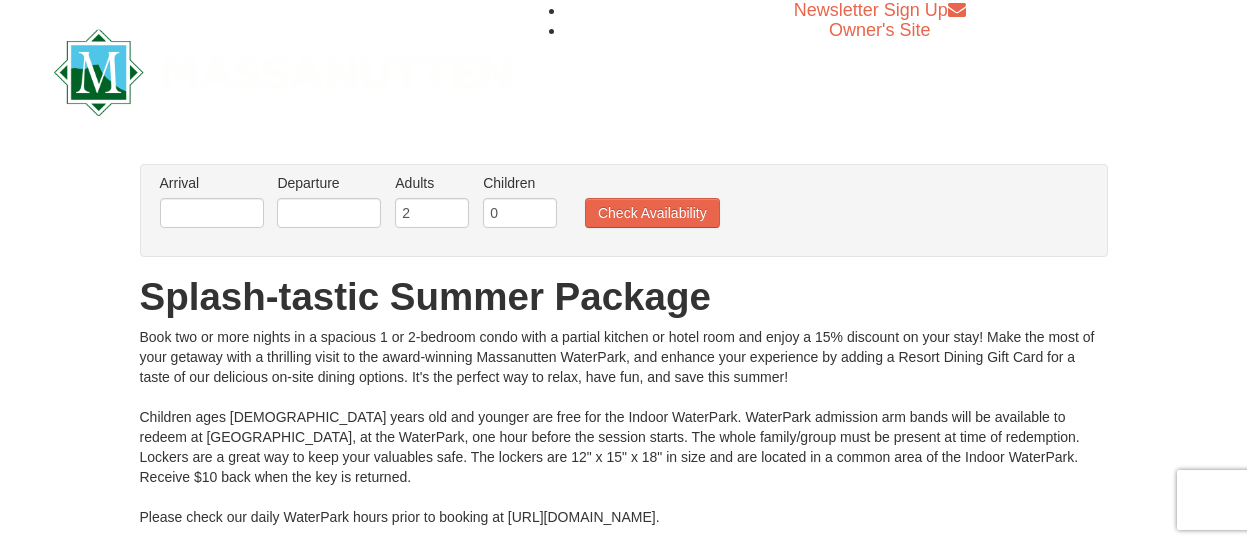 scroll, scrollTop: 0, scrollLeft: 0, axis: both 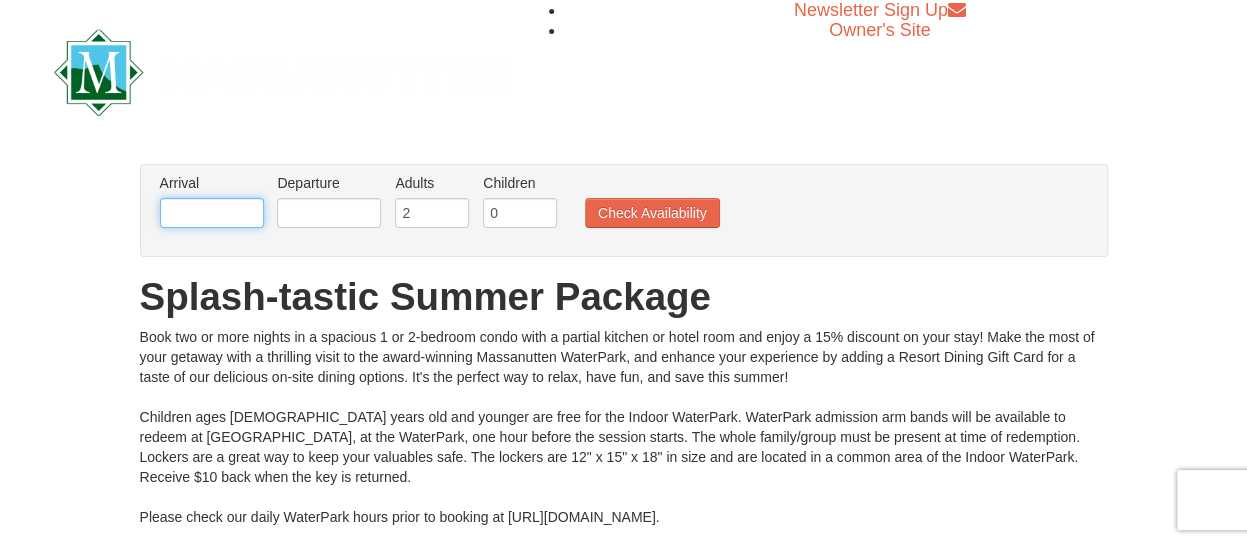click at bounding box center (212, 213) 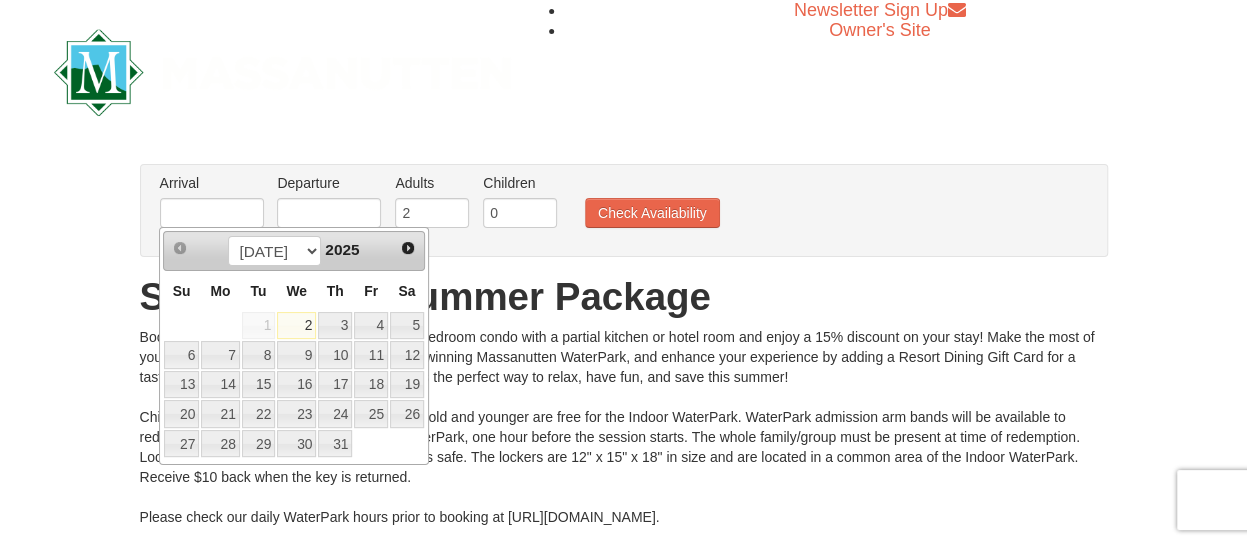 click on "Sa" at bounding box center (407, 290) 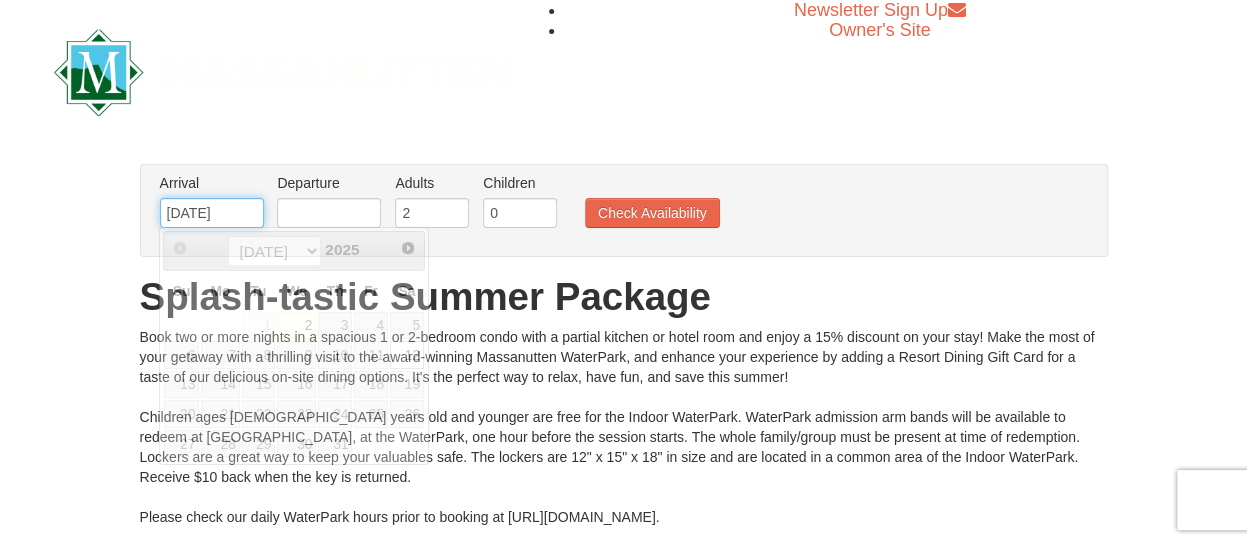 click on "07/12/2025" at bounding box center [212, 213] 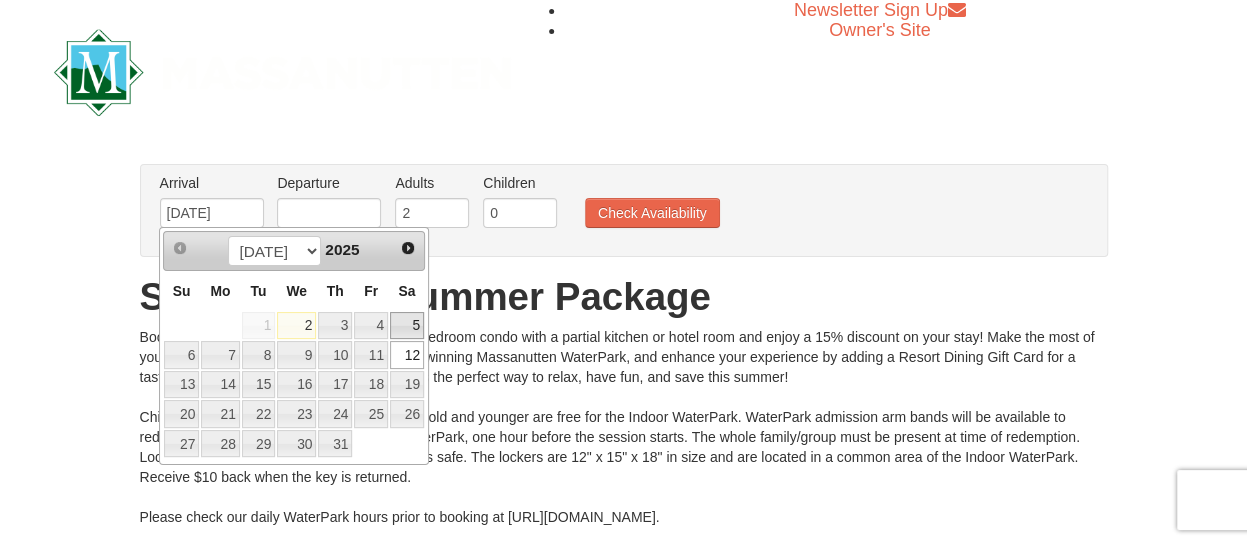 click on "5" at bounding box center [407, 326] 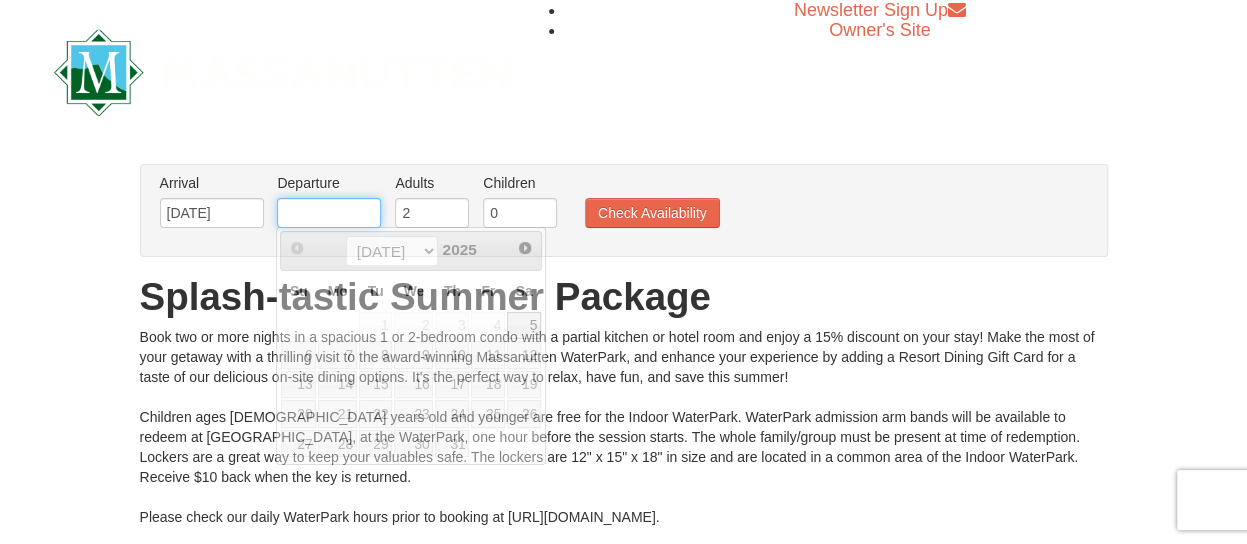 click at bounding box center (329, 213) 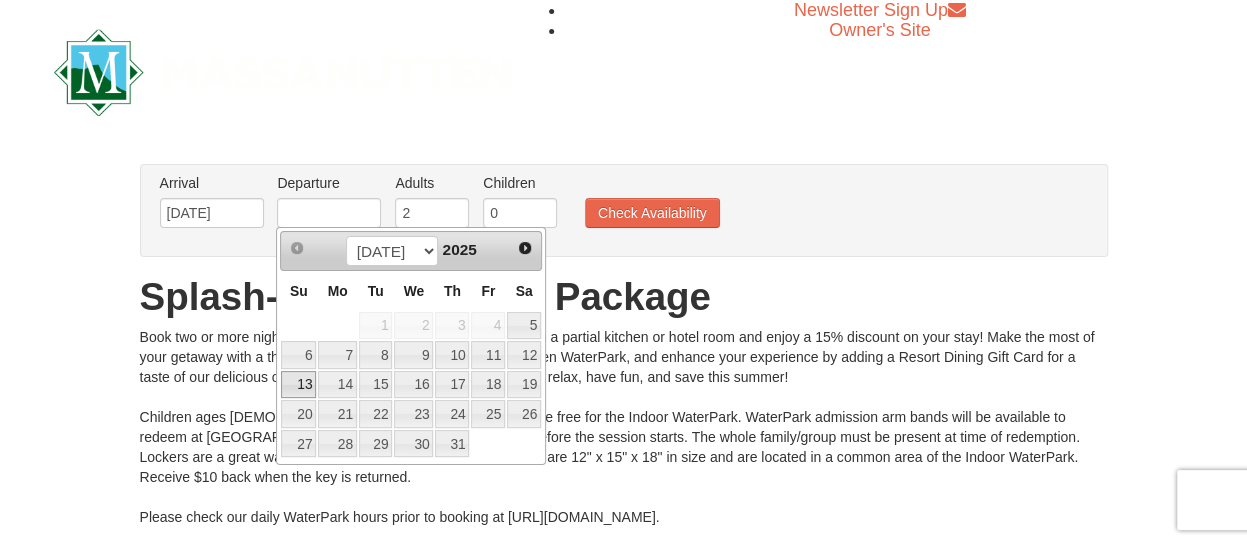 click on "6" at bounding box center [298, 355] 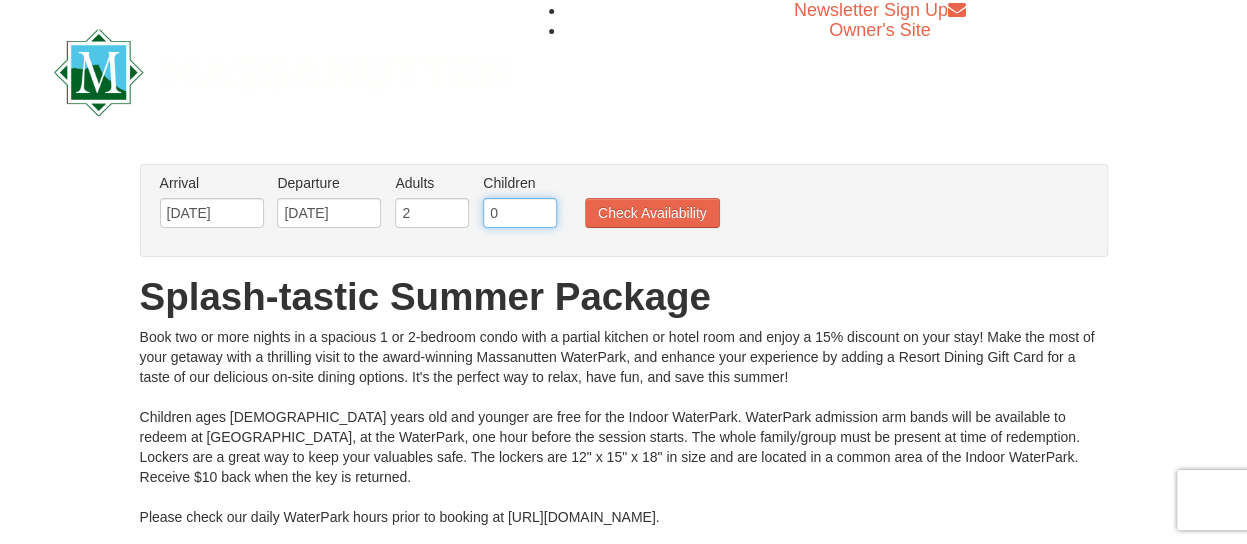 click on "0" at bounding box center (520, 213) 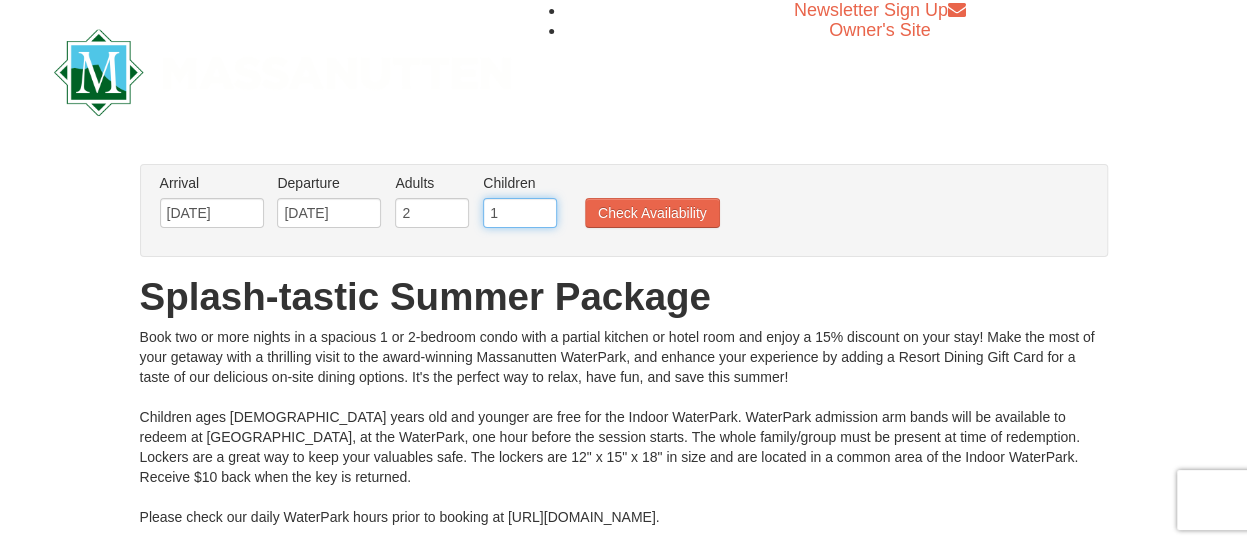 click on "1" at bounding box center [520, 213] 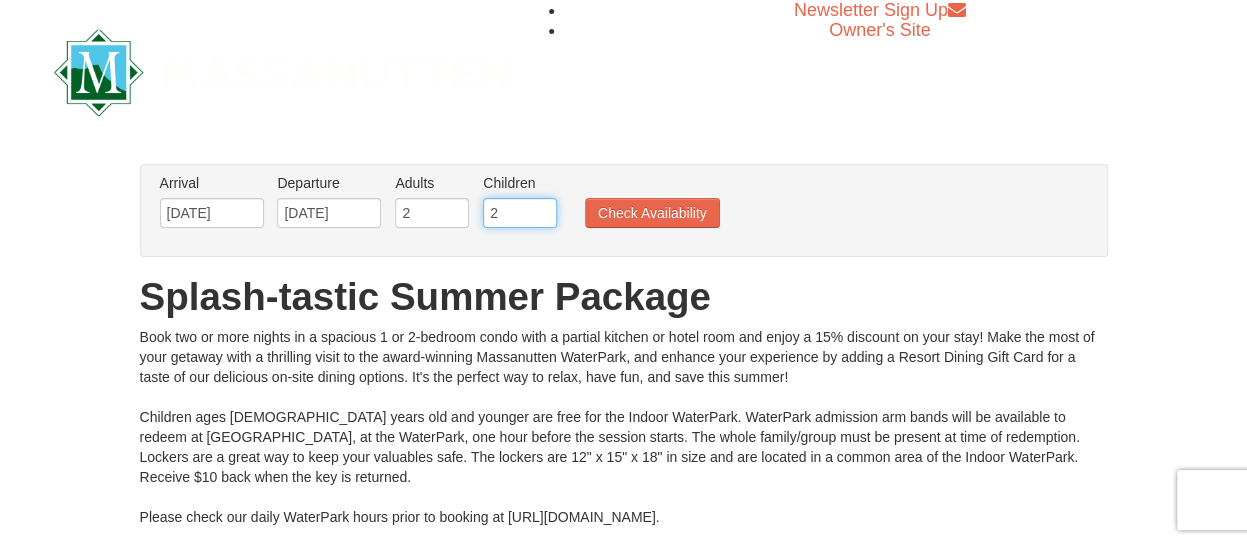 type on "2" 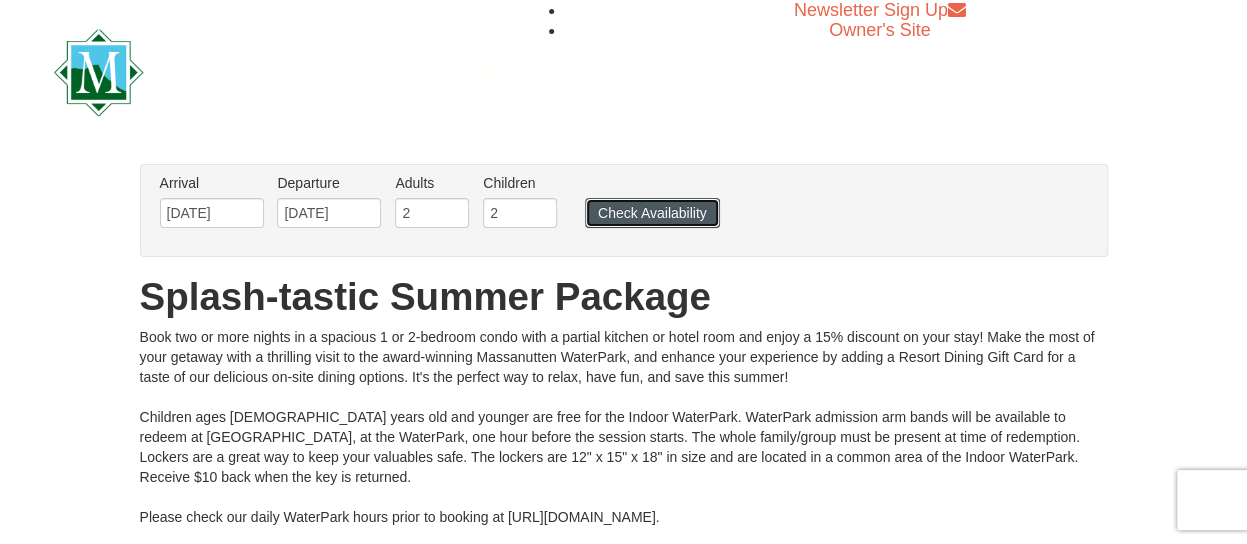 click on "Check Availability" at bounding box center [652, 213] 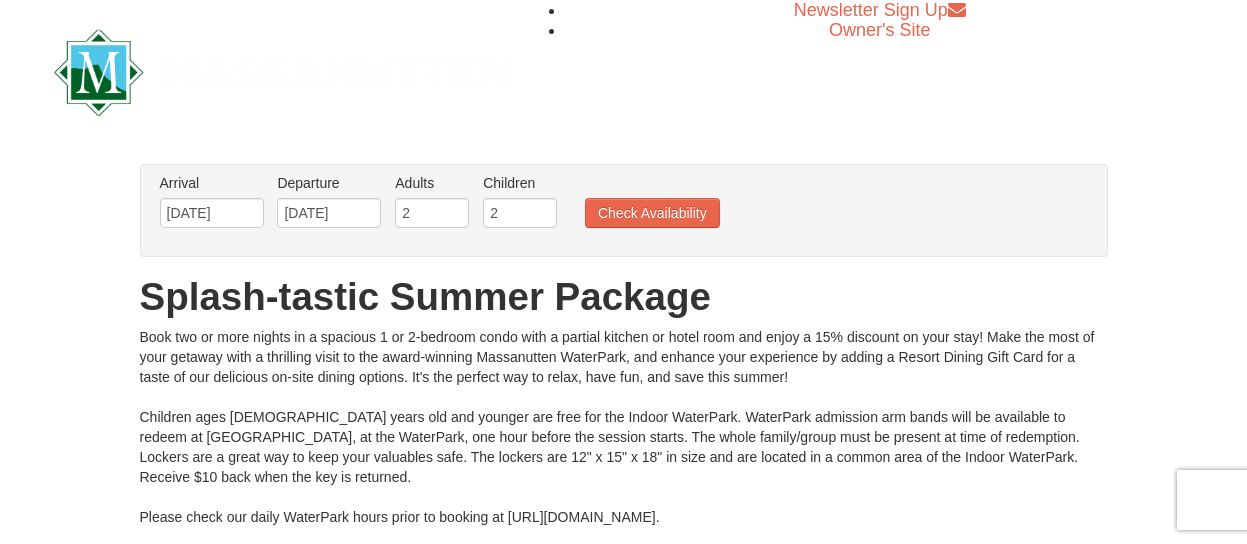 scroll, scrollTop: 0, scrollLeft: 0, axis: both 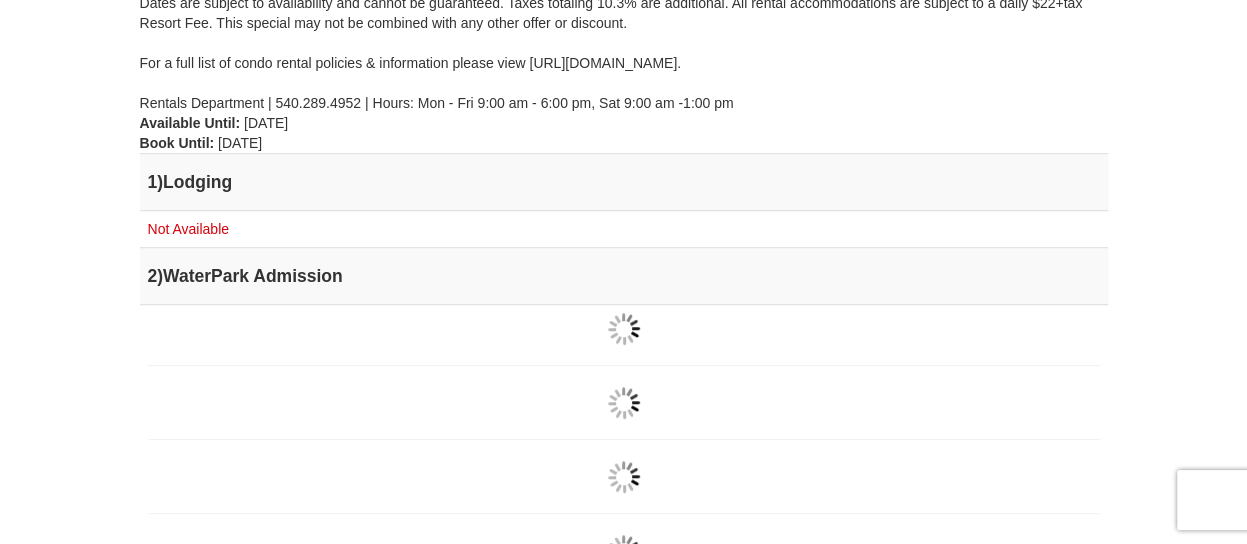 drag, startPoint x: 1252, startPoint y: 45, endPoint x: 1272, endPoint y: 222, distance: 178.12636 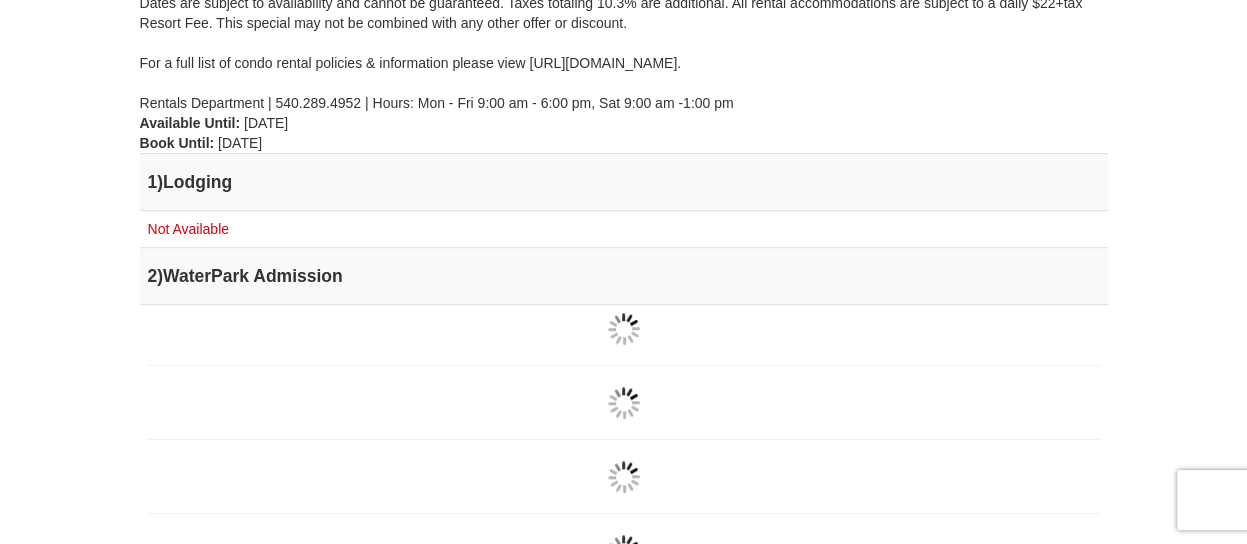 click on "Browser Not Supported
We notice you are using a browser which will not provide the best experience. We recommend using newer versions Chrome, Firefox, and Edge.
Chrome
Firefox
Edge
Safari
Select your preferred browser above to download.
Continue Anyway
Skip to Main Content
Newsletter Sign Up
Owner's Site
×" at bounding box center (623, 248) 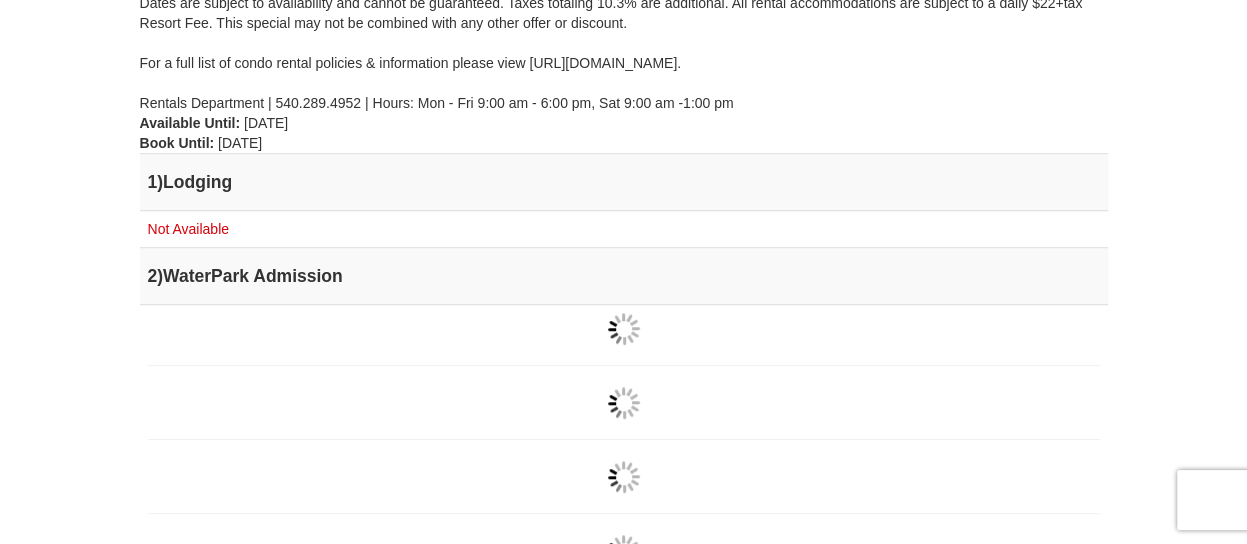 scroll, scrollTop: 0, scrollLeft: 0, axis: both 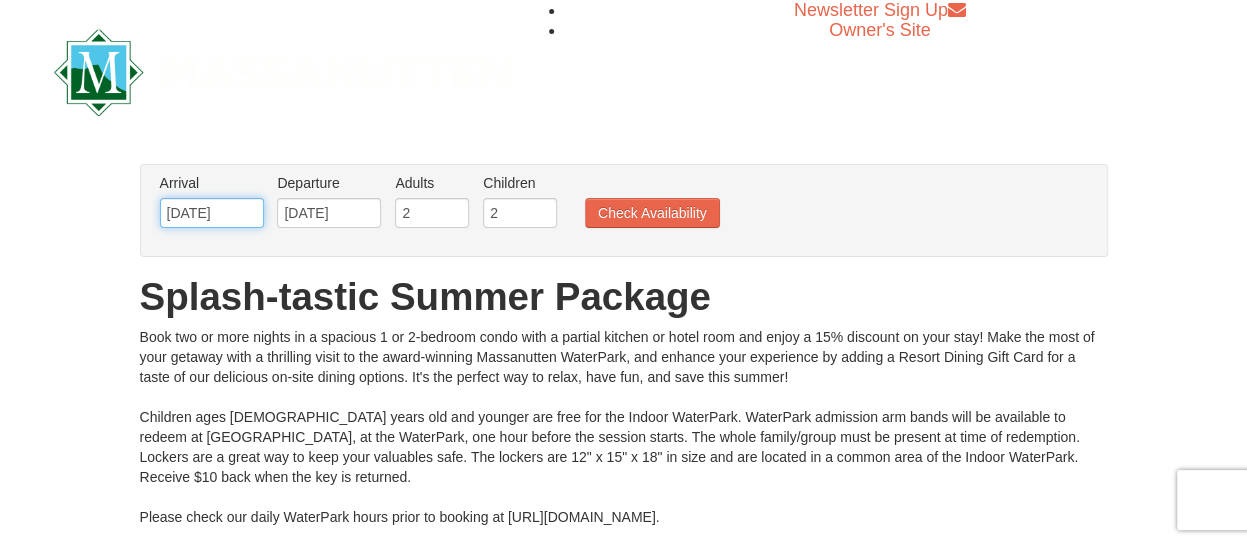 click on "07/05/2025" at bounding box center (212, 213) 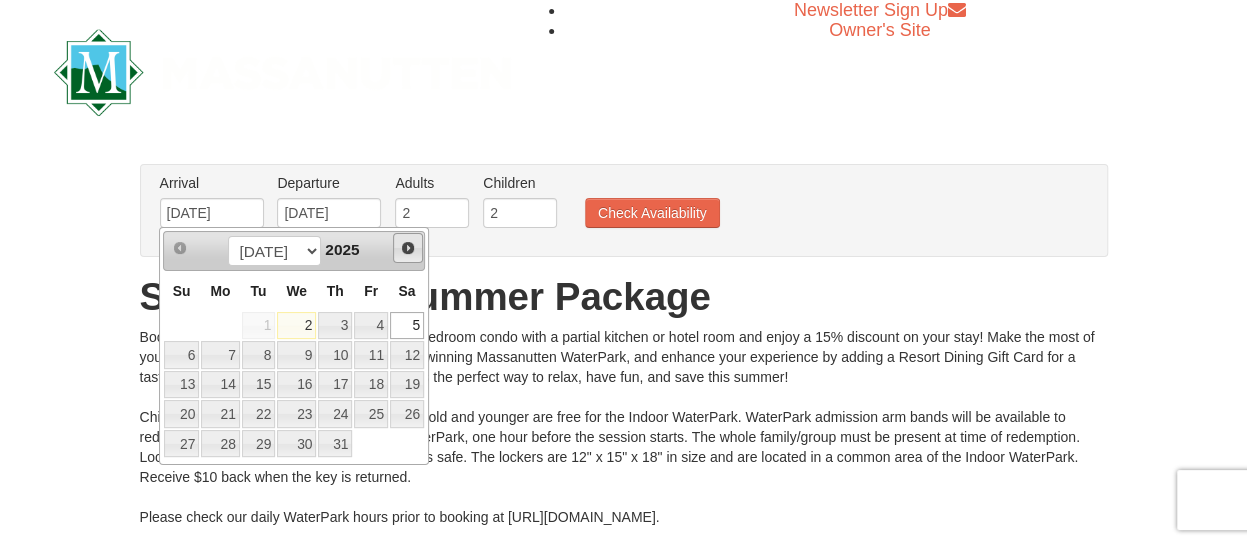 click on "Next" at bounding box center [408, 248] 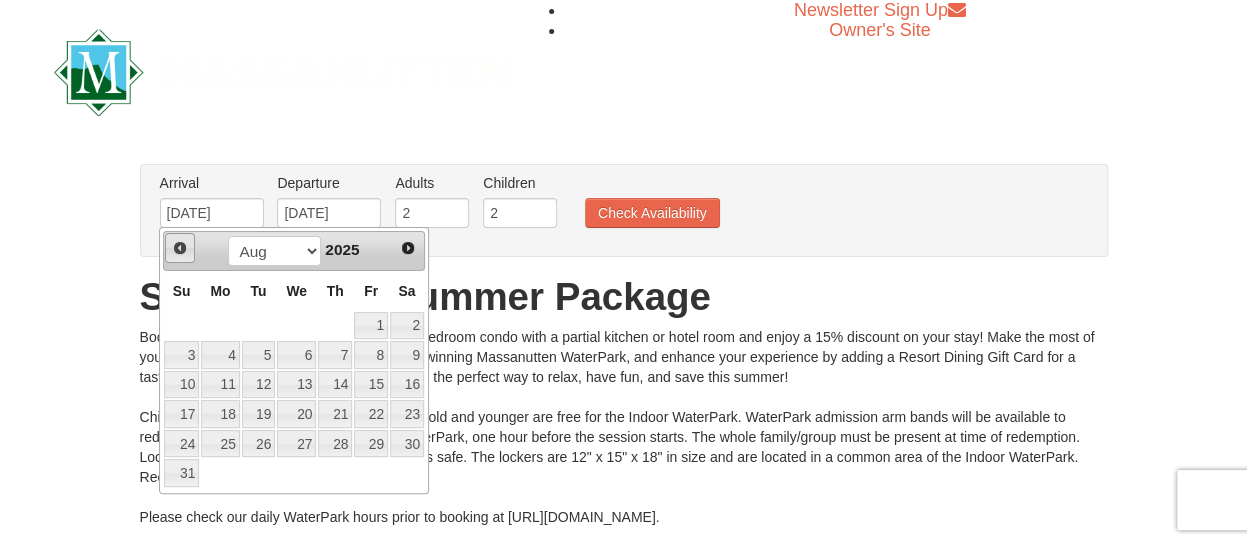 click on "Prev" at bounding box center [180, 248] 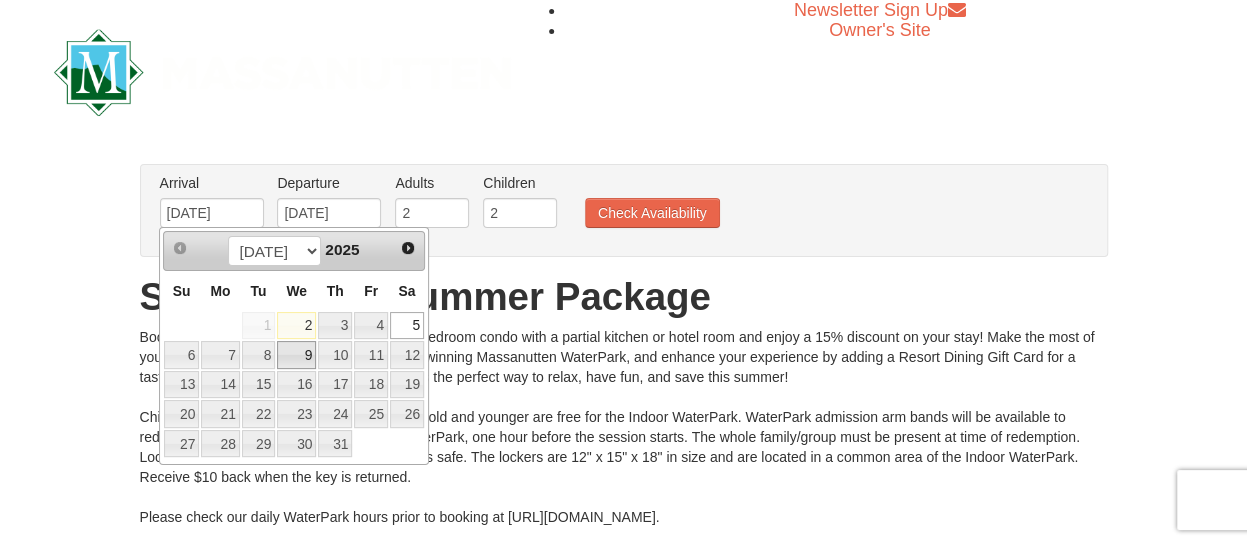 click on "16" at bounding box center (296, 385) 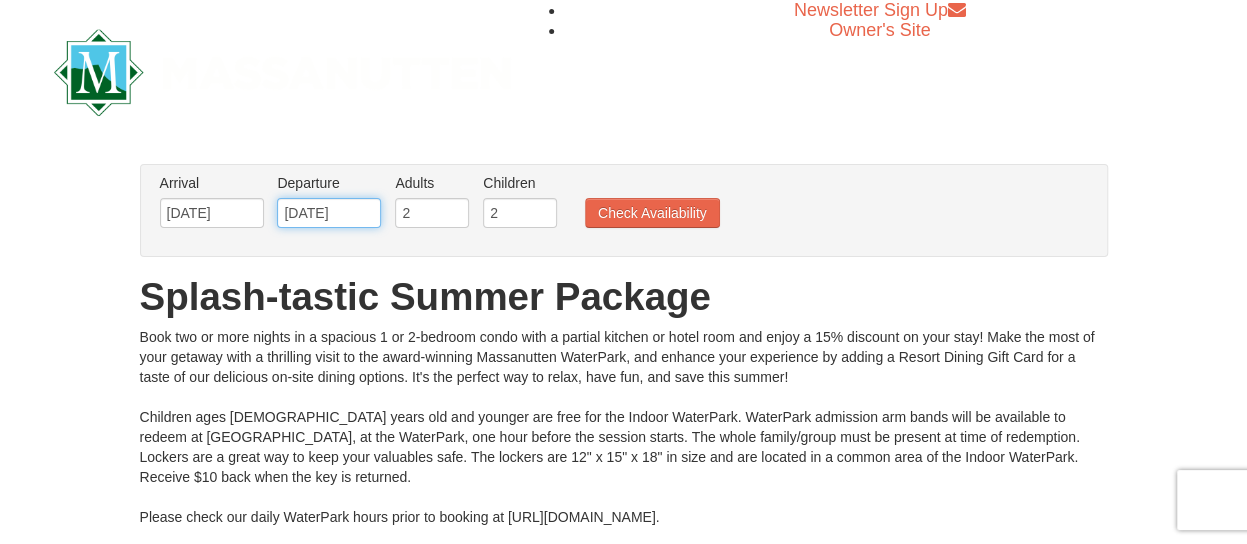 click on "[DATE]" at bounding box center [329, 213] 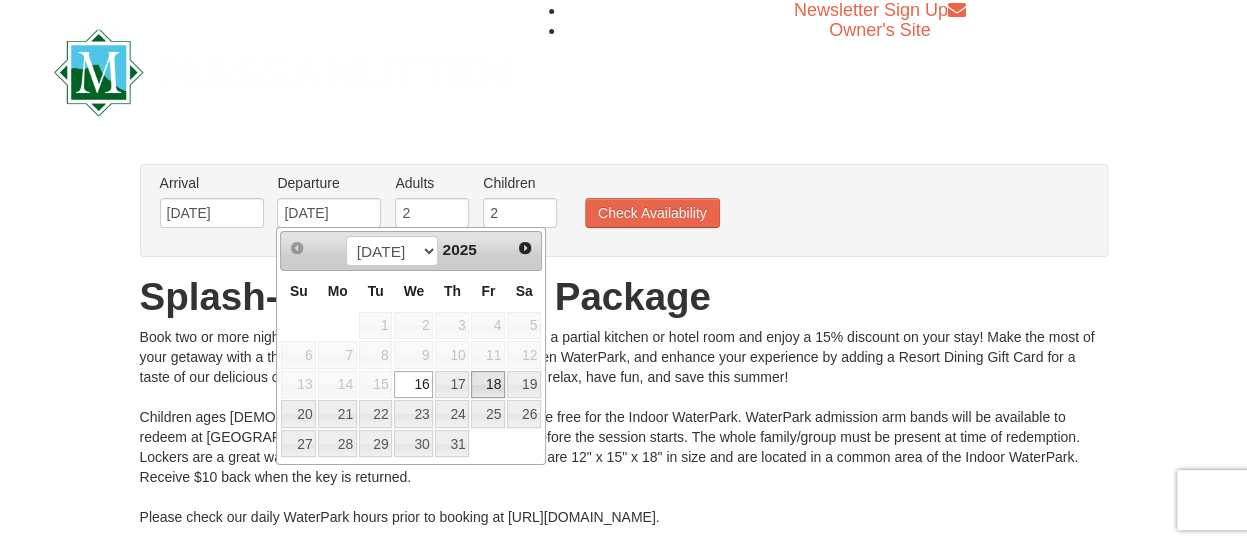 click on "18" at bounding box center (488, 385) 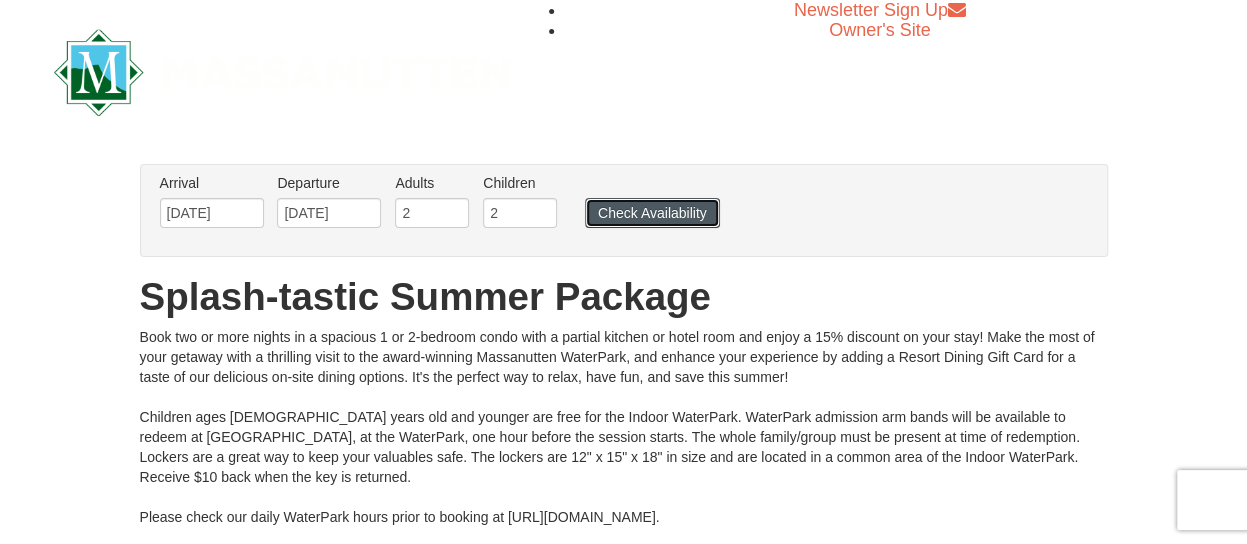 click on "Check Availability" at bounding box center [652, 213] 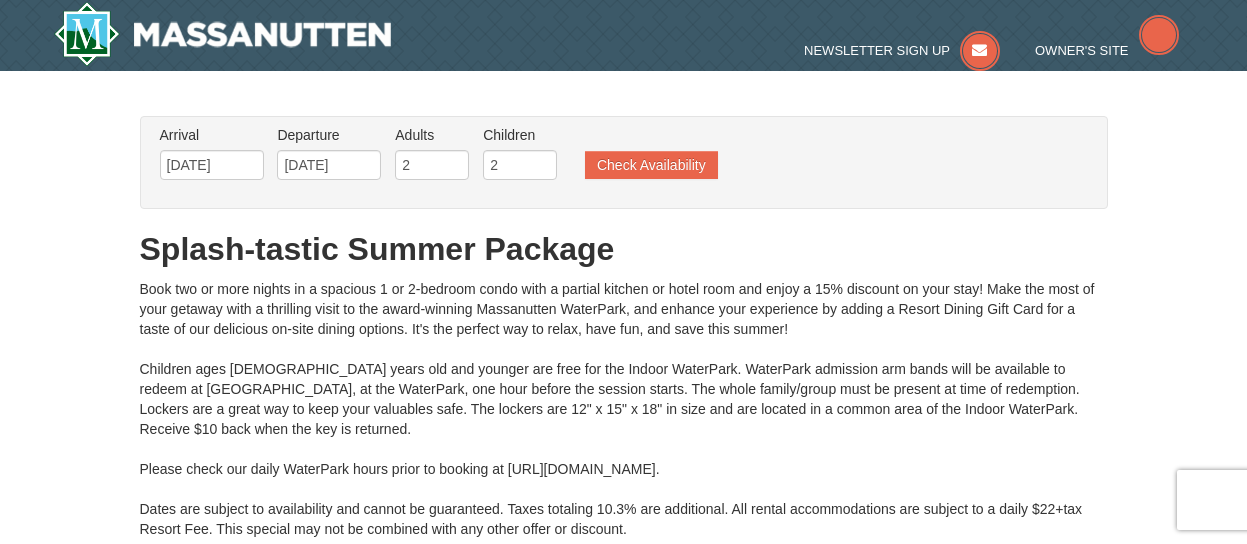type on "[DATE]" 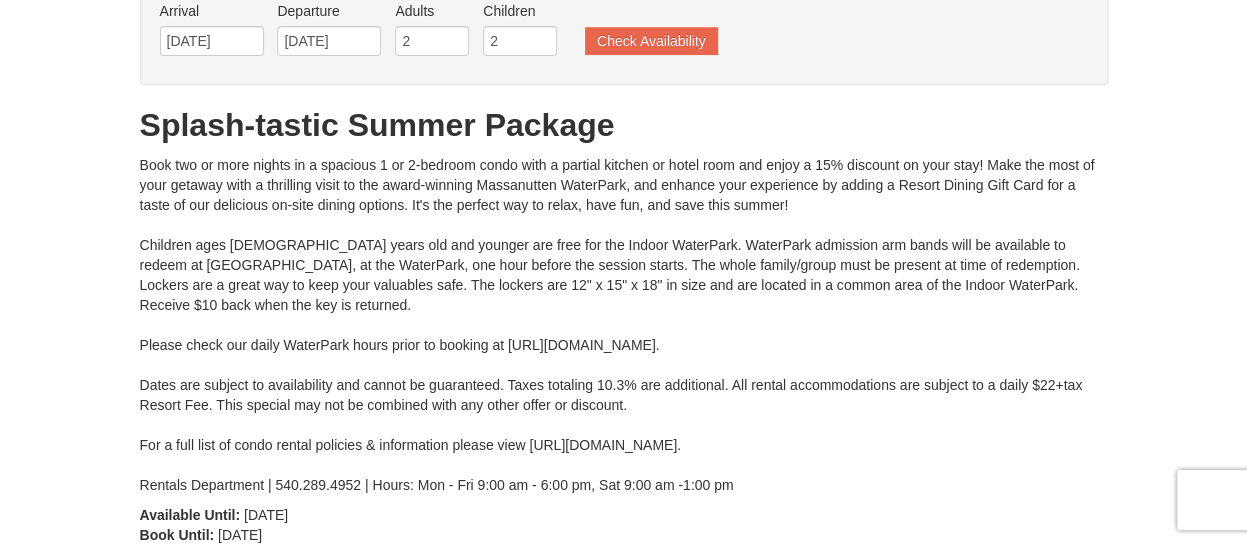 scroll, scrollTop: 0, scrollLeft: 0, axis: both 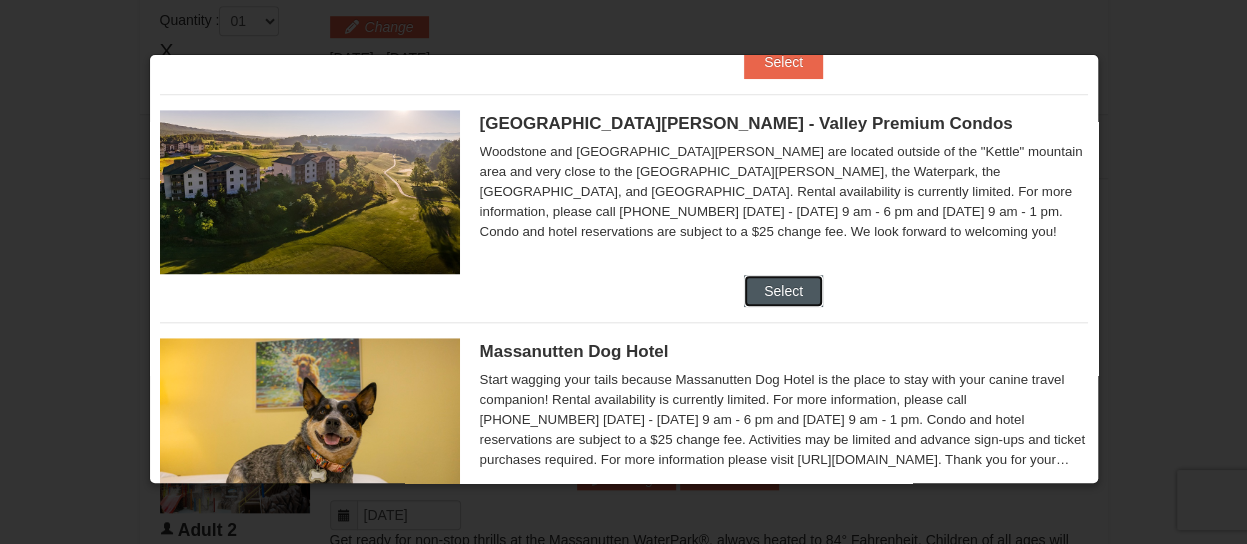click on "Select" at bounding box center [783, 291] 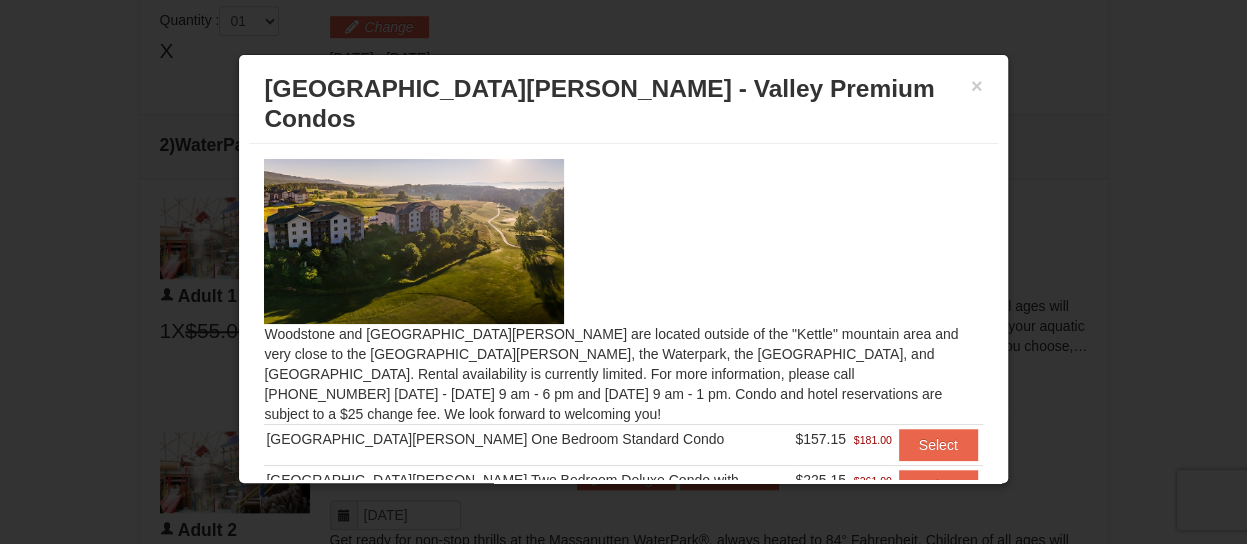 scroll, scrollTop: 101, scrollLeft: 0, axis: vertical 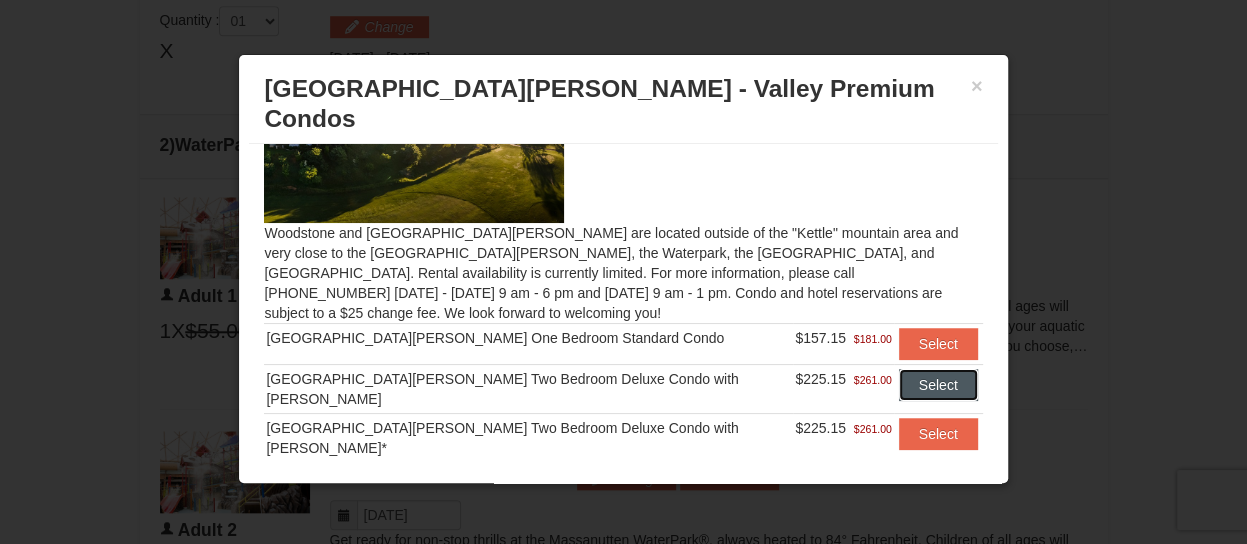 click on "Select" at bounding box center [938, 385] 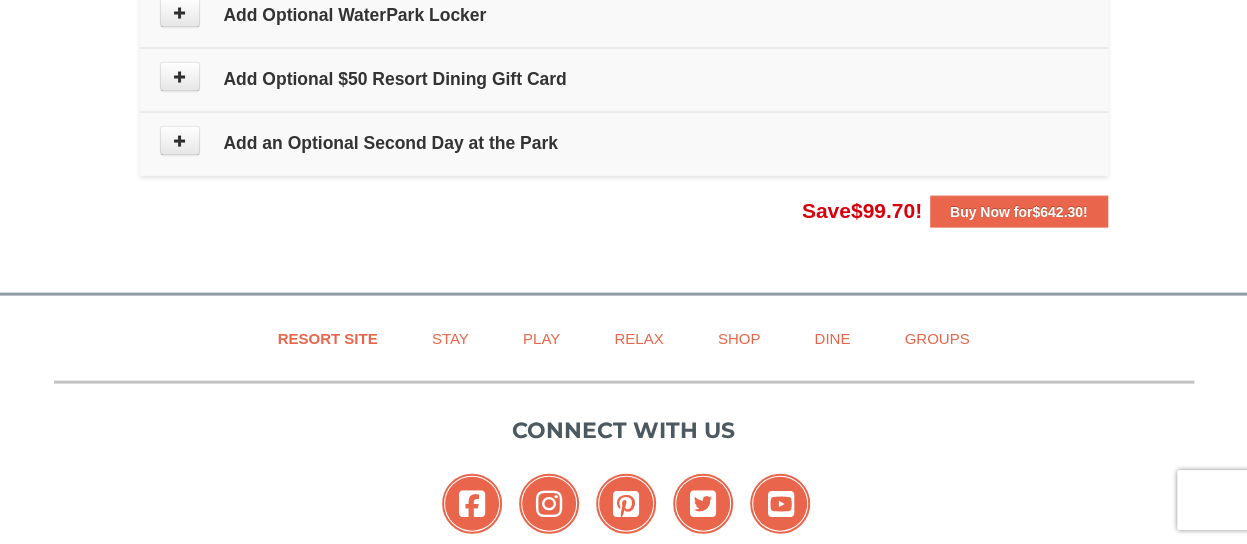 scroll, scrollTop: 2066, scrollLeft: 0, axis: vertical 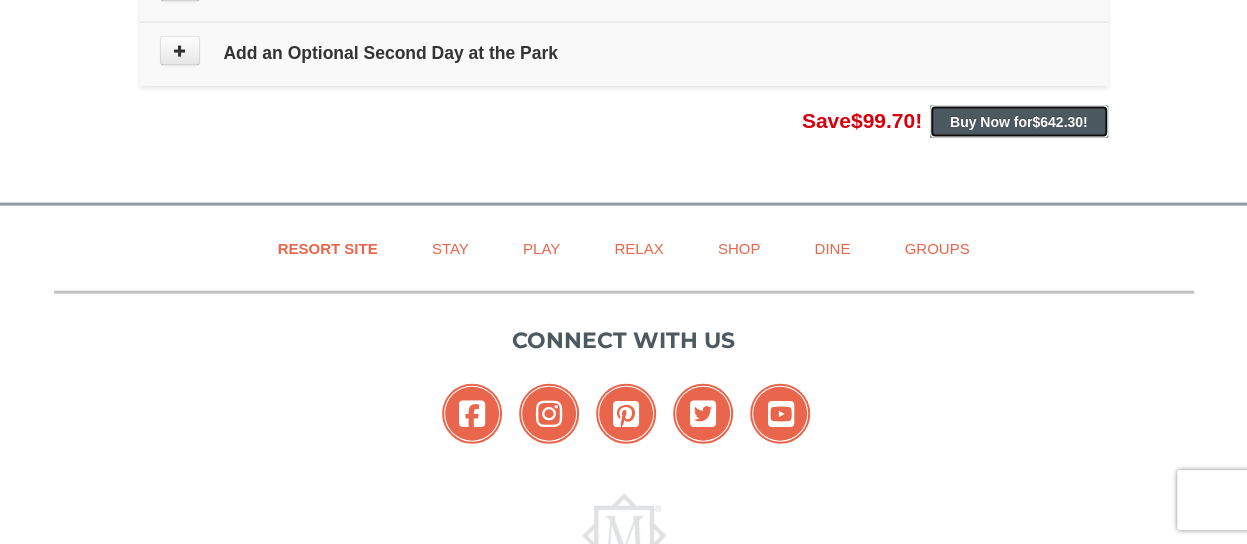 click on "Buy Now for
$642.30 !" at bounding box center [1019, 122] 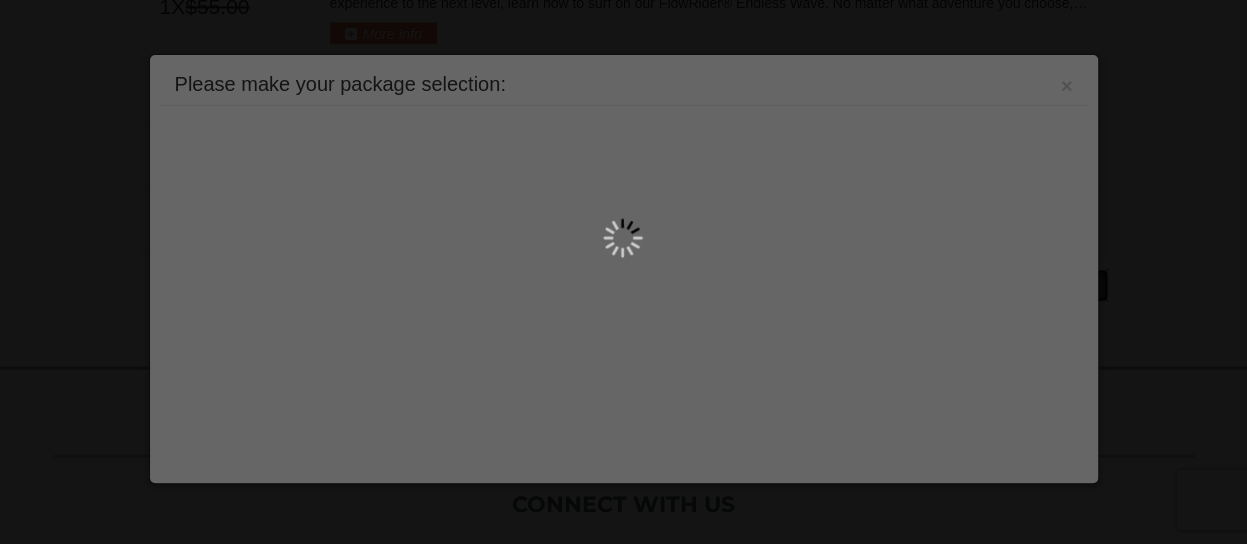 scroll, scrollTop: 1568, scrollLeft: 0, axis: vertical 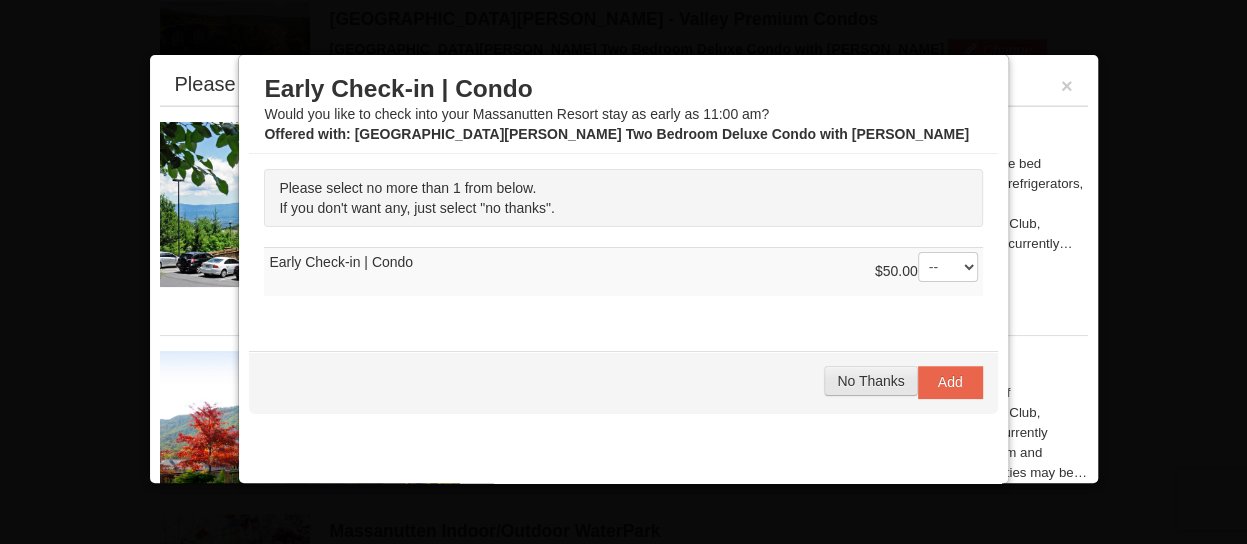 click on "No Thanks" at bounding box center [870, 381] 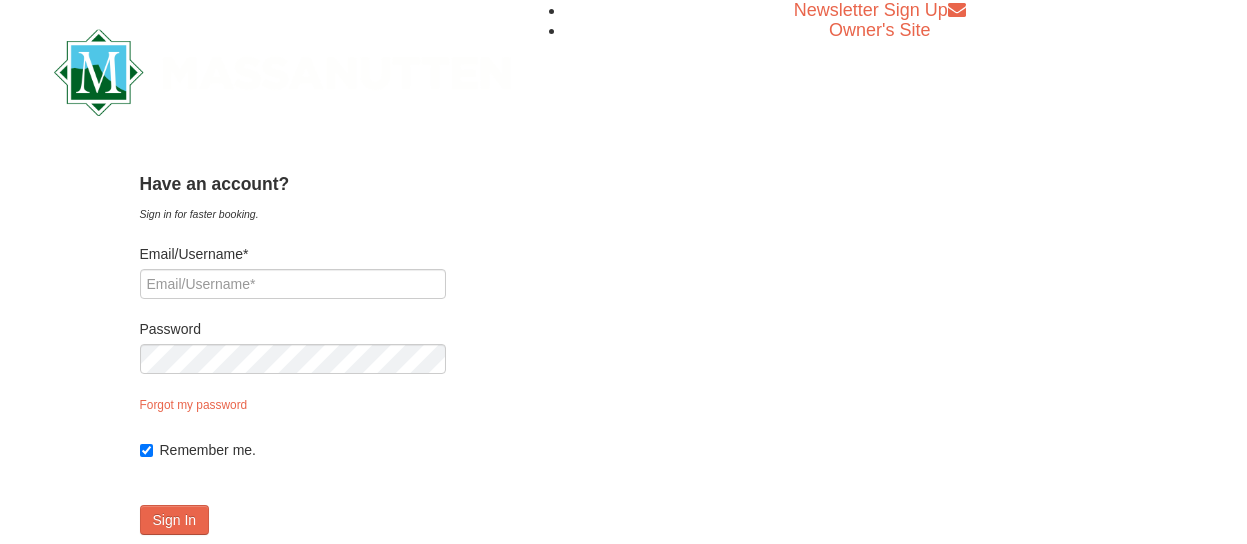 scroll, scrollTop: 0, scrollLeft: 0, axis: both 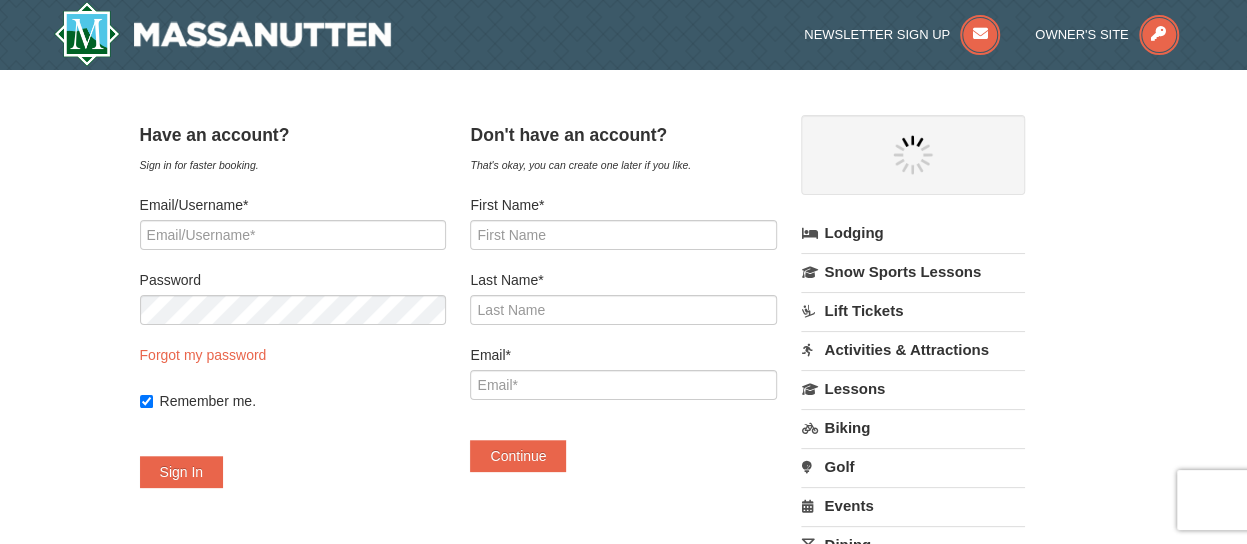 select on "7" 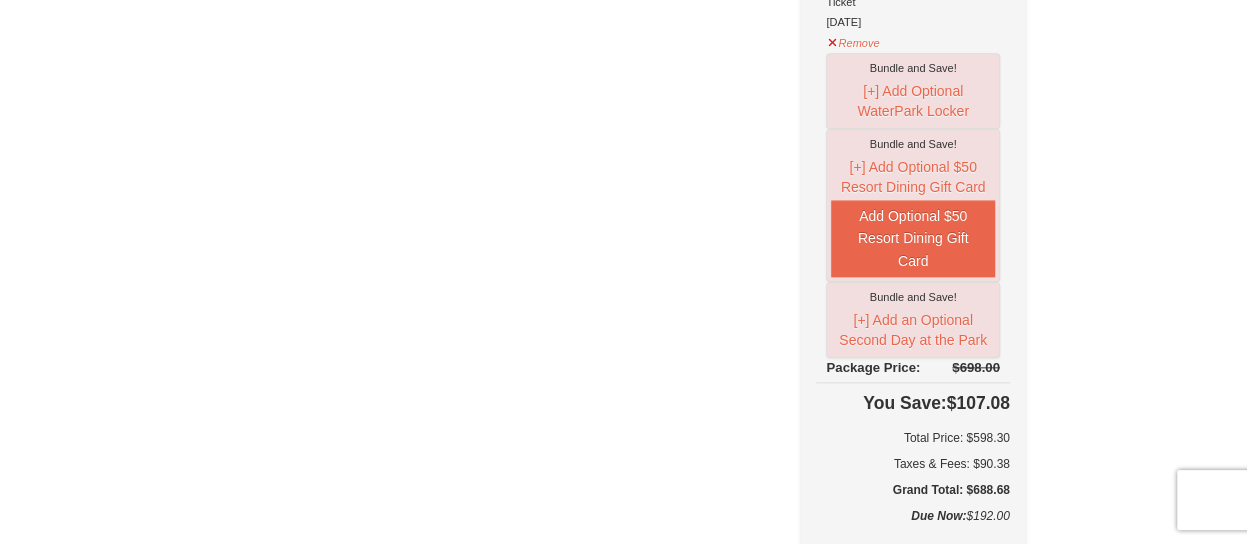 scroll, scrollTop: 915, scrollLeft: 0, axis: vertical 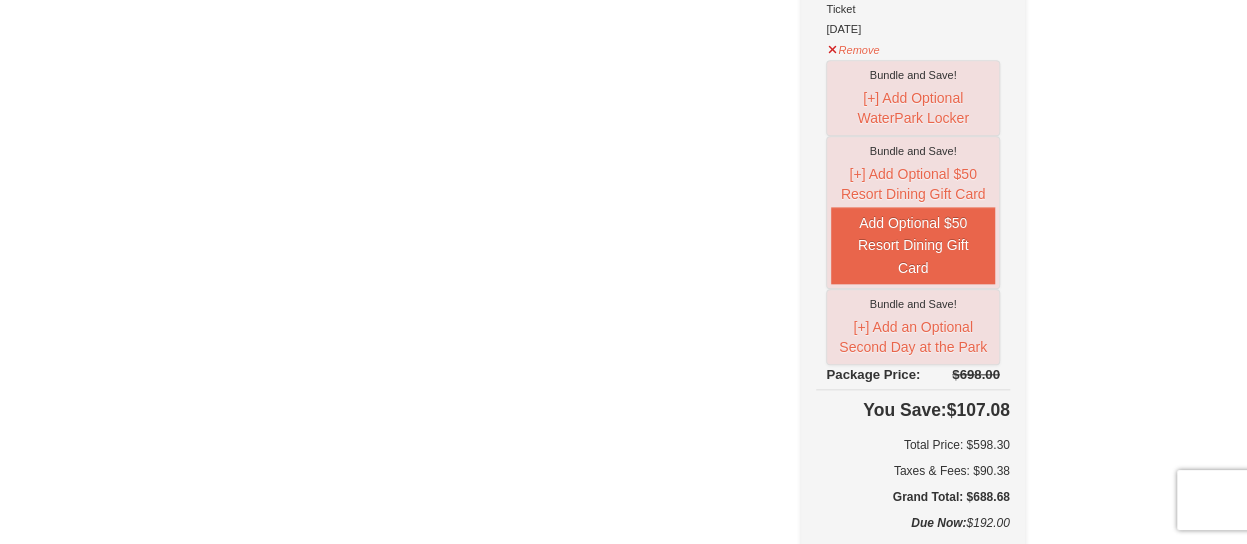 drag, startPoint x: 1248, startPoint y: 80, endPoint x: 1272, endPoint y: 261, distance: 182.58423 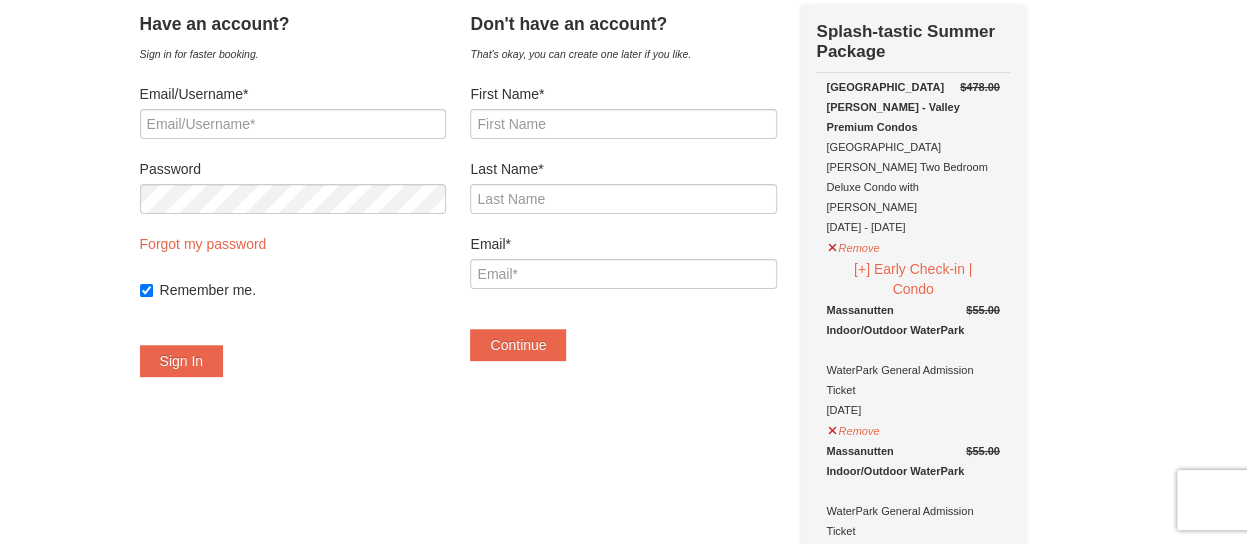scroll, scrollTop: 0, scrollLeft: 0, axis: both 